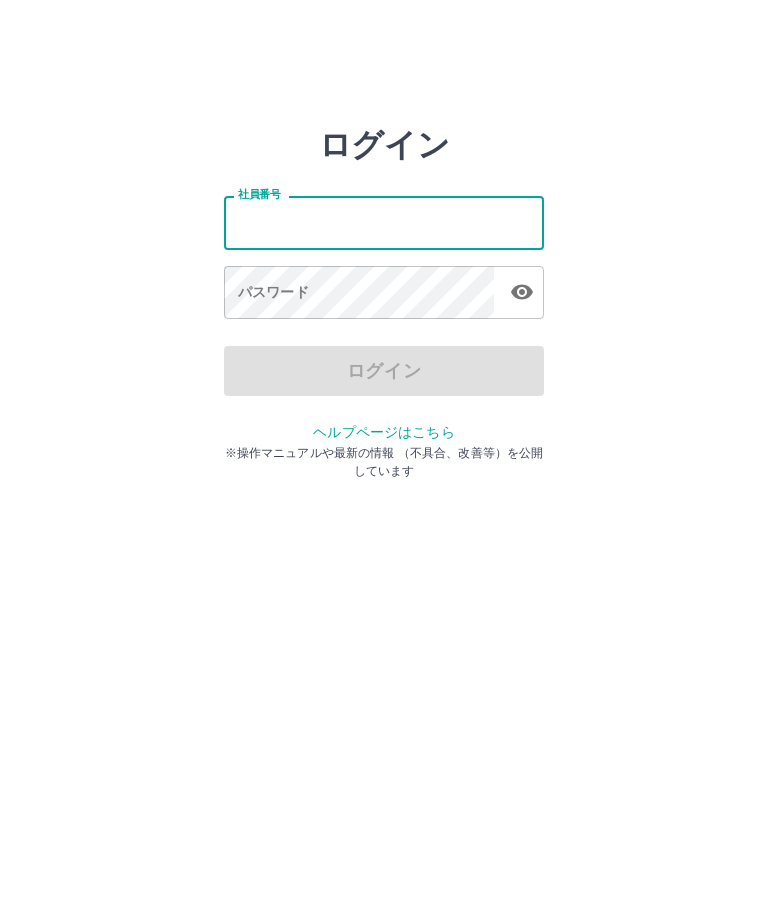 scroll, scrollTop: 0, scrollLeft: 0, axis: both 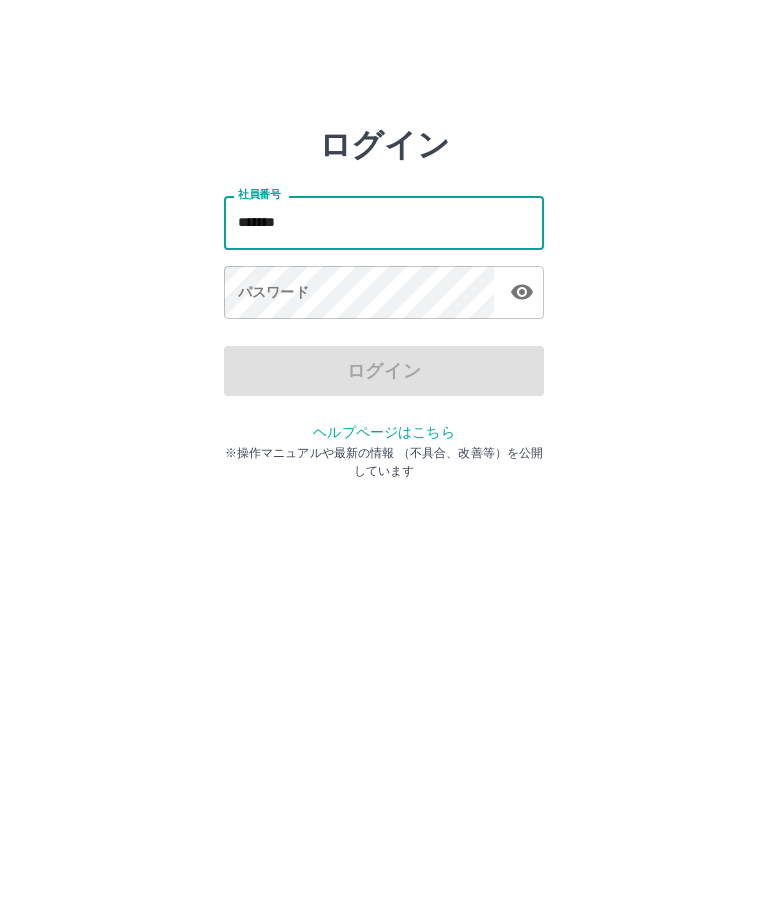 type on "*******" 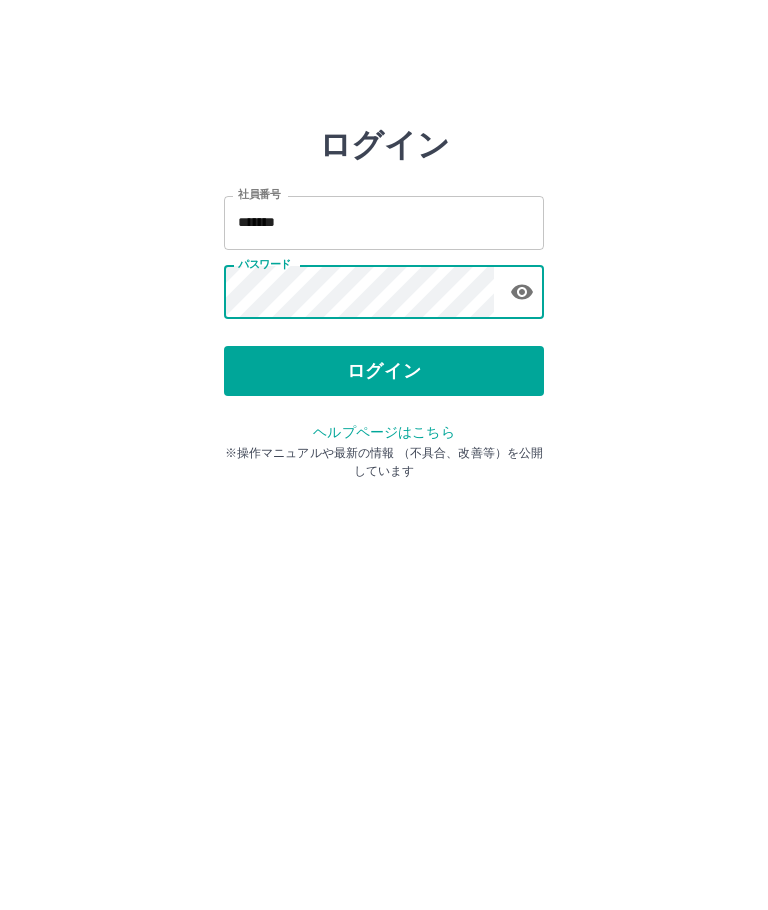 click on "ログイン" at bounding box center [384, 371] 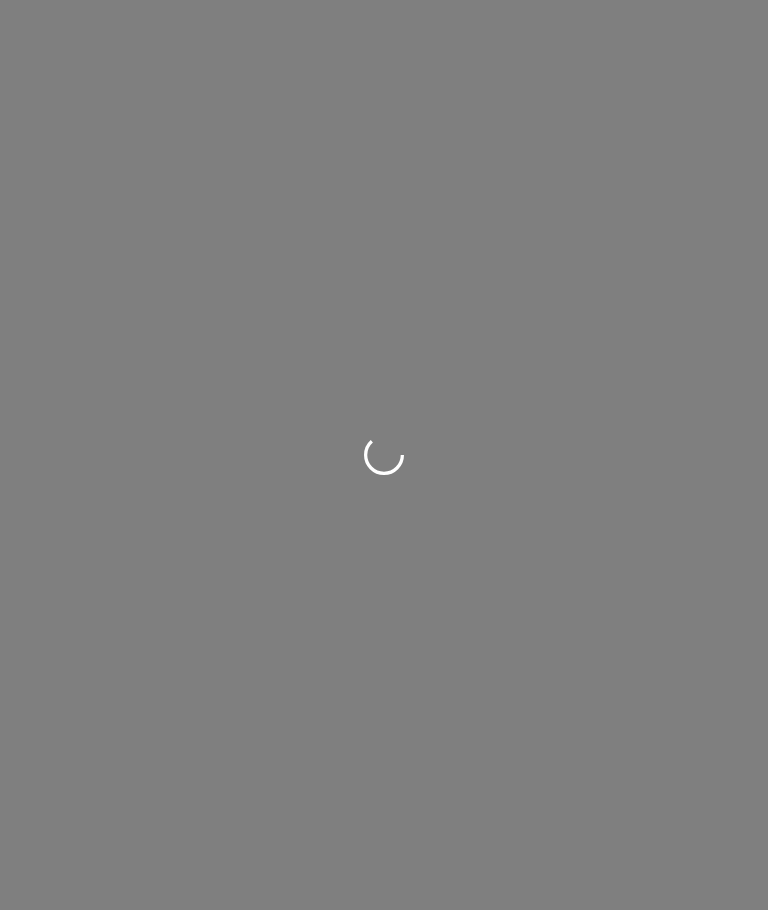 scroll, scrollTop: 0, scrollLeft: 0, axis: both 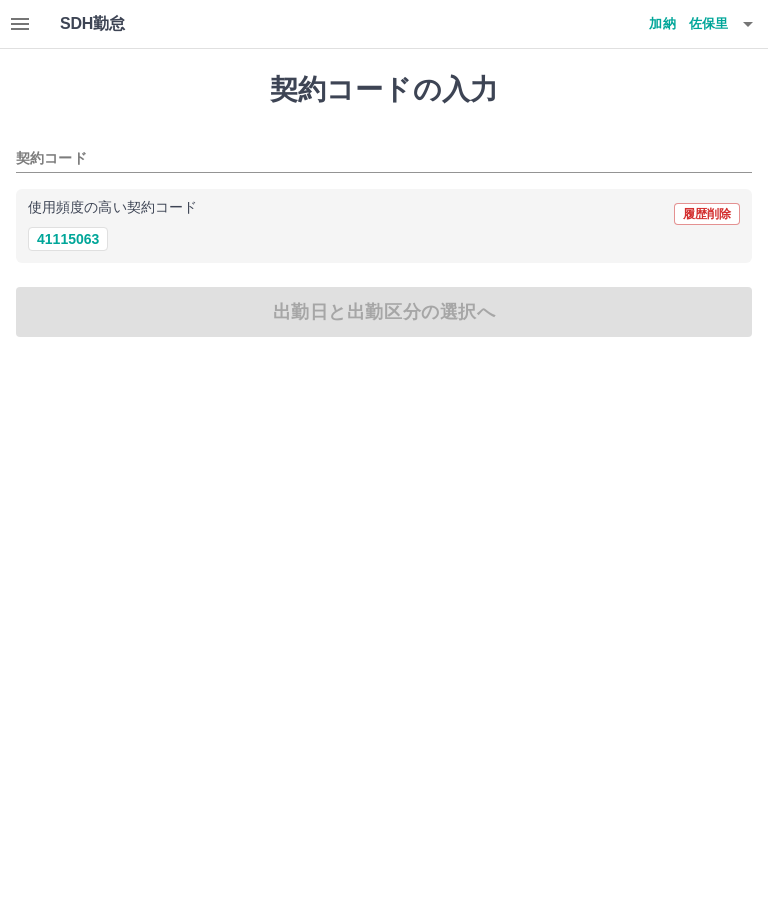 click on "41115063" at bounding box center (68, 239) 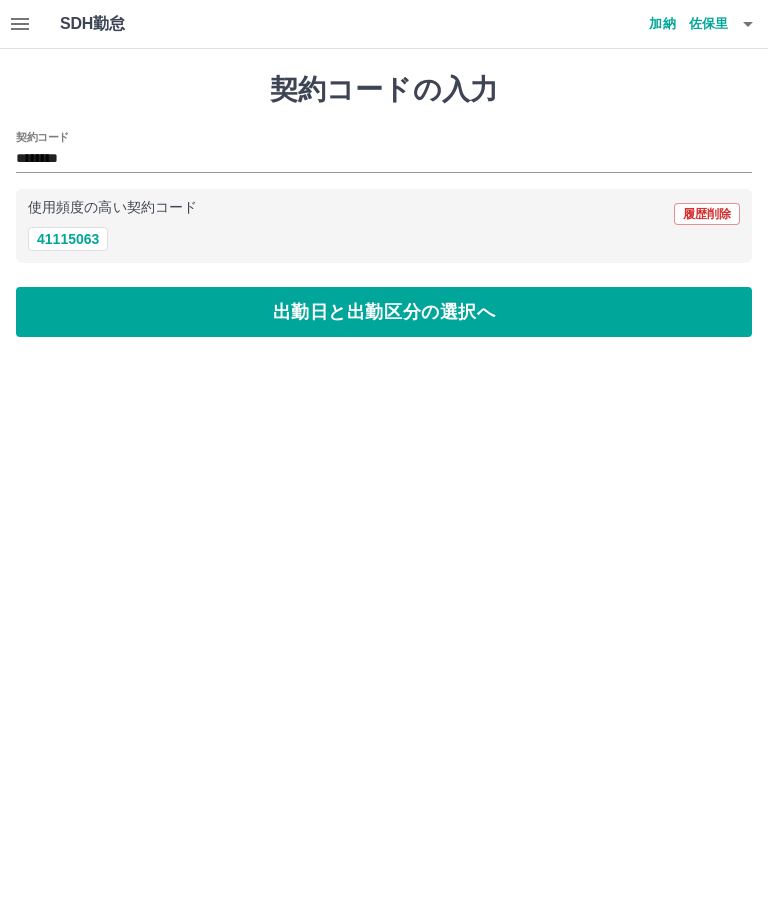 click on "出勤日と出勤区分の選択へ" at bounding box center (384, 312) 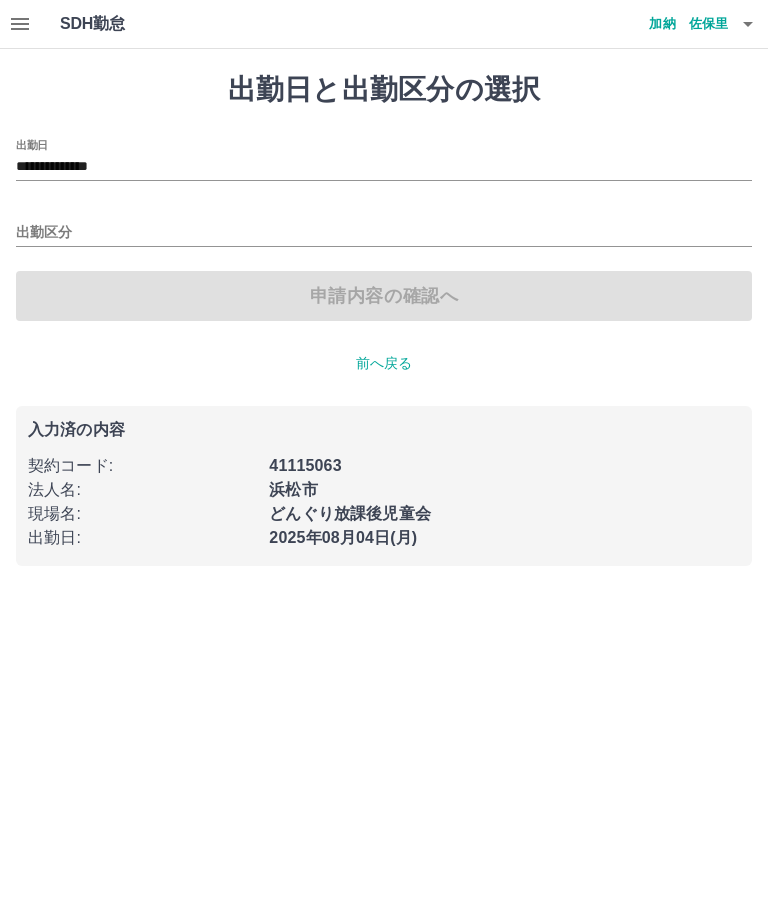 click on "出勤区分" at bounding box center [384, 233] 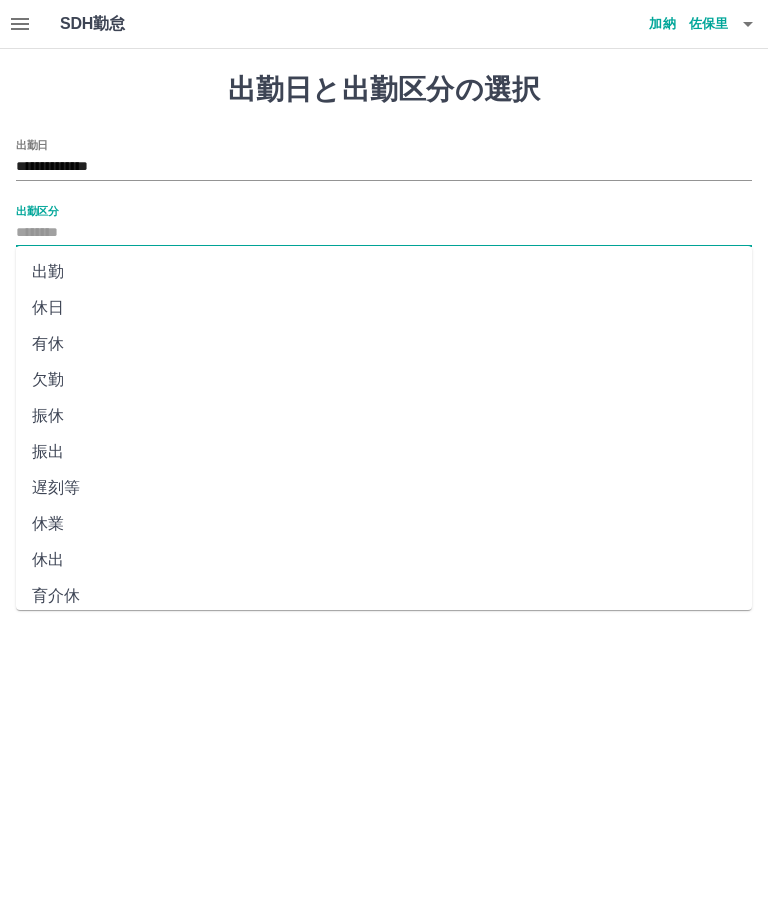 click on "出勤" at bounding box center (384, 272) 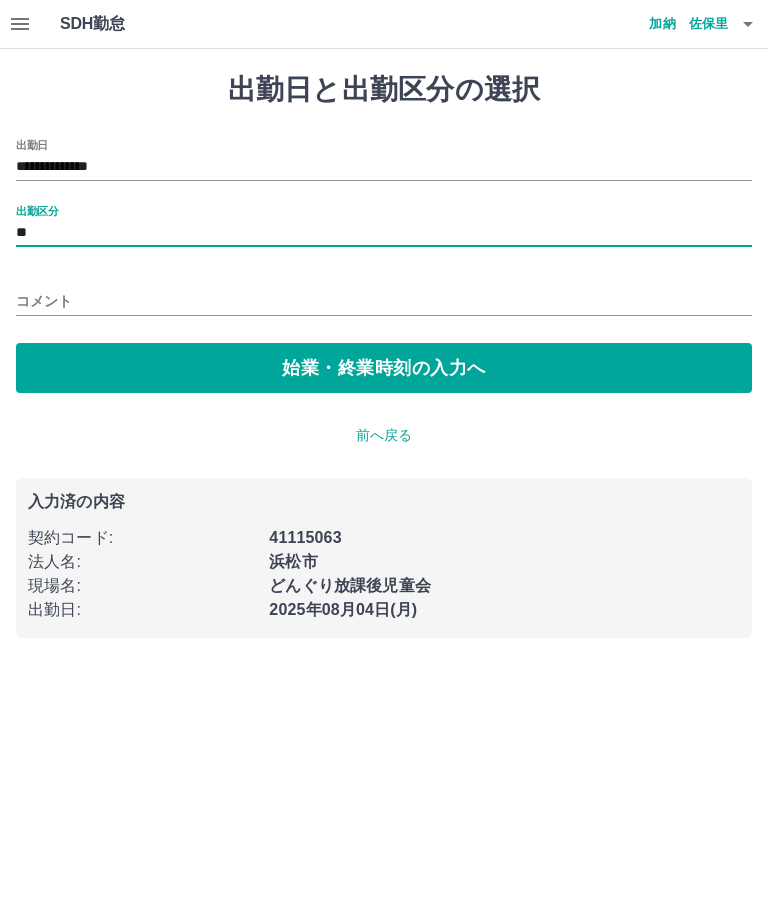 type on "**" 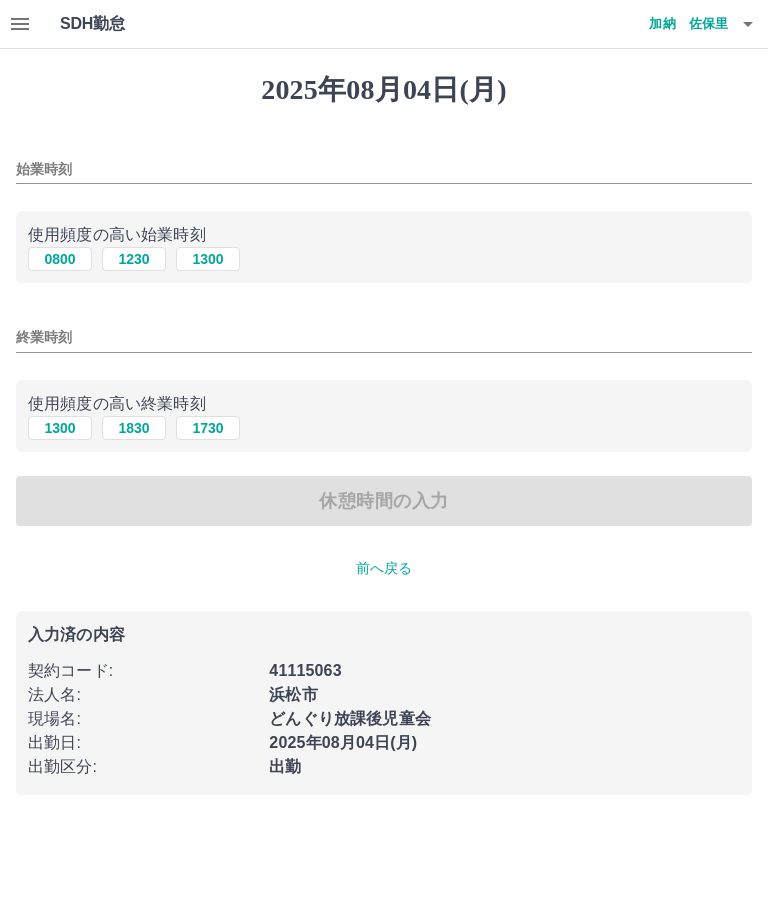 click on "0800 1230 1300" at bounding box center (384, 259) 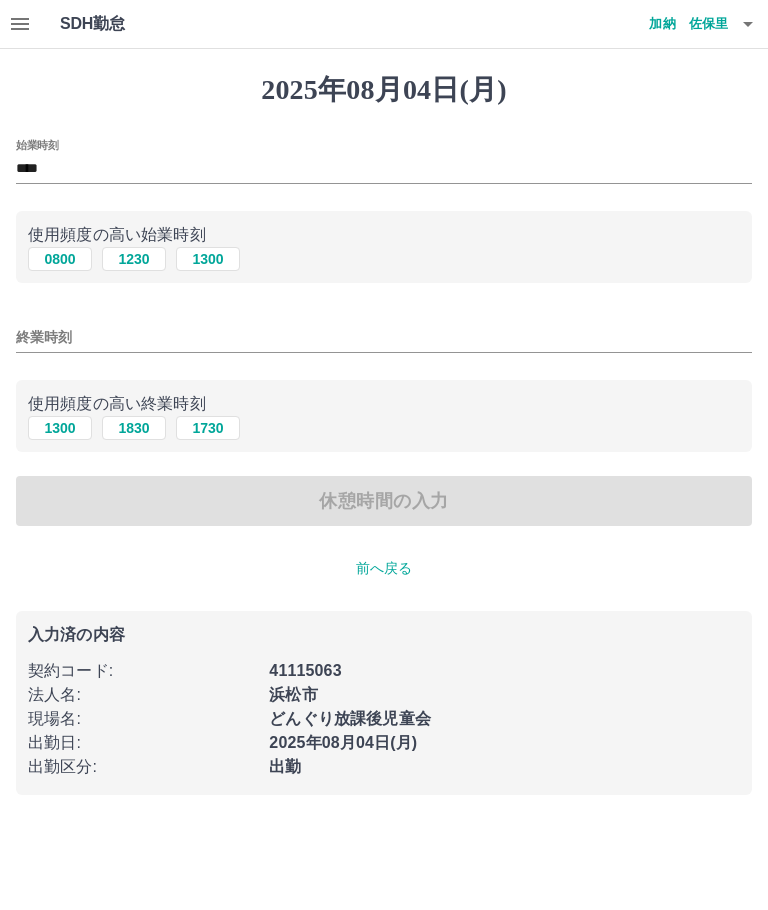 click on "終業時刻" at bounding box center [384, 337] 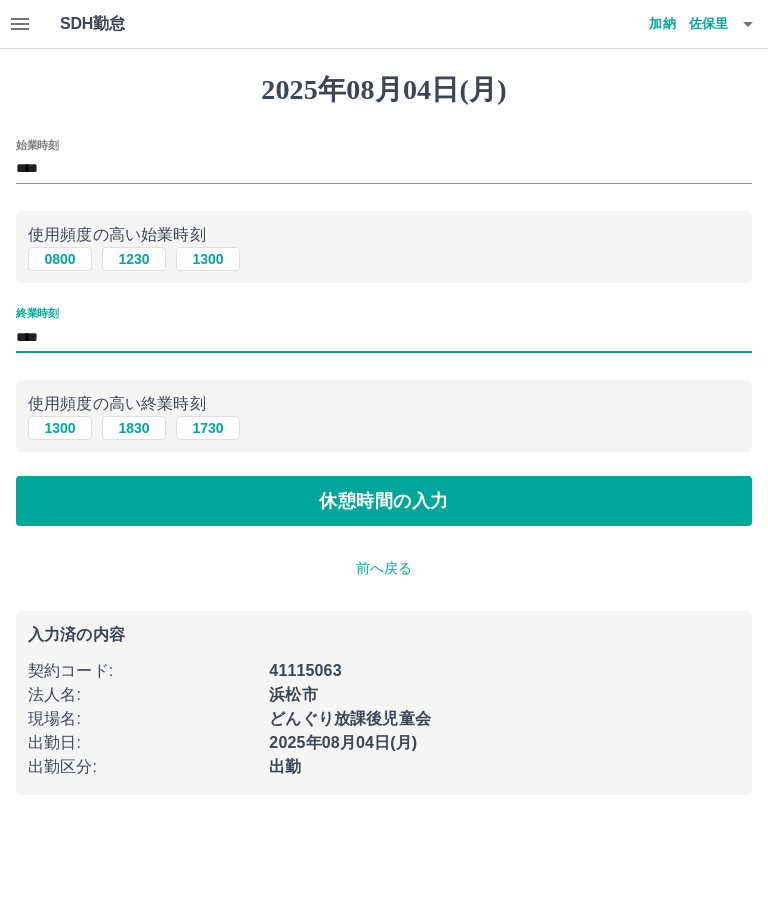 type on "****" 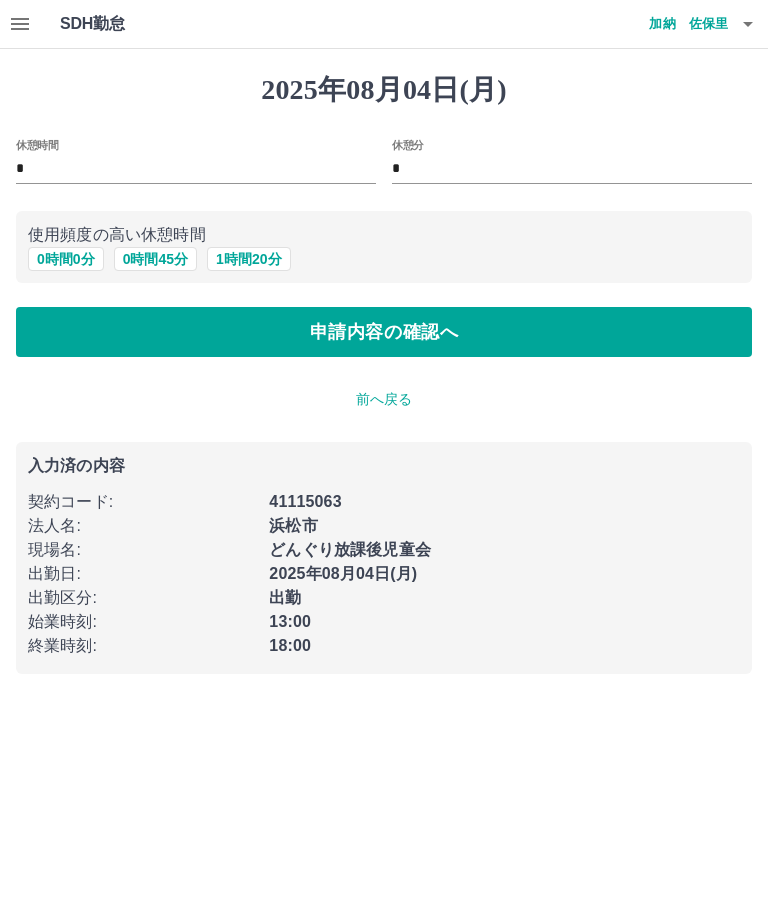 click on "申請内容の確認へ" at bounding box center (384, 332) 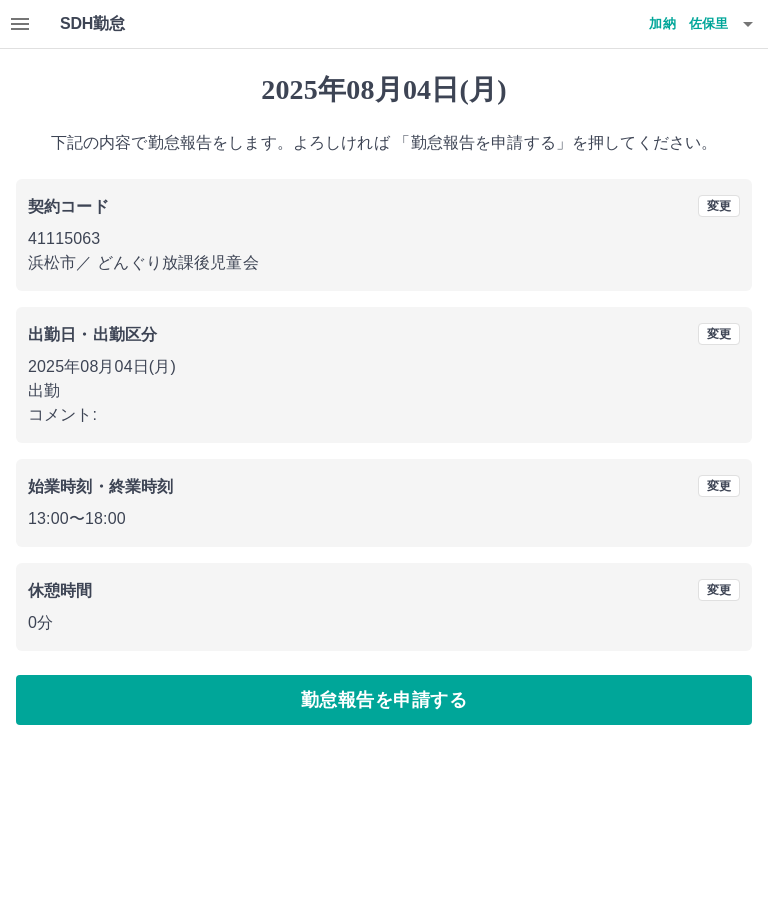 click on "勤怠報告を申請する" at bounding box center (384, 700) 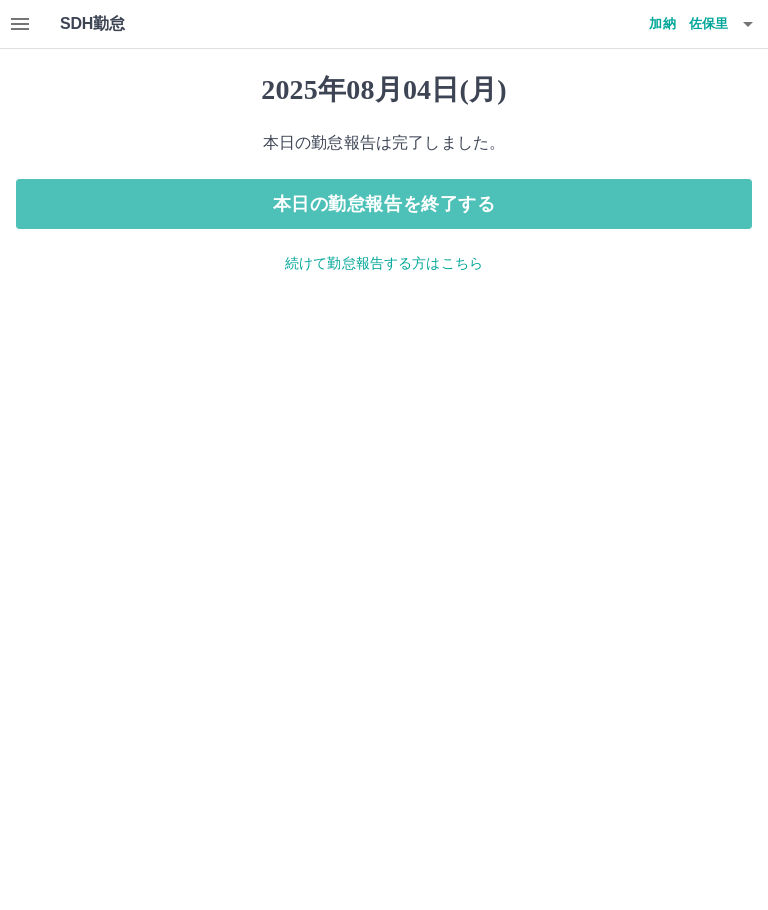 click on "本日の勤怠報告を終了する" at bounding box center (384, 204) 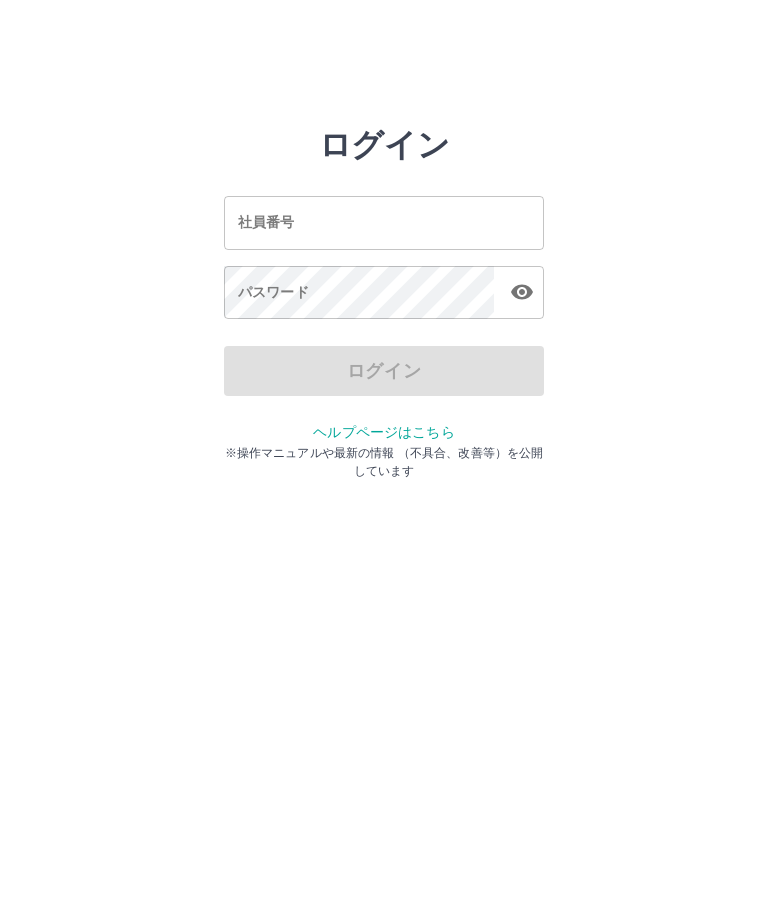 scroll, scrollTop: 0, scrollLeft: 0, axis: both 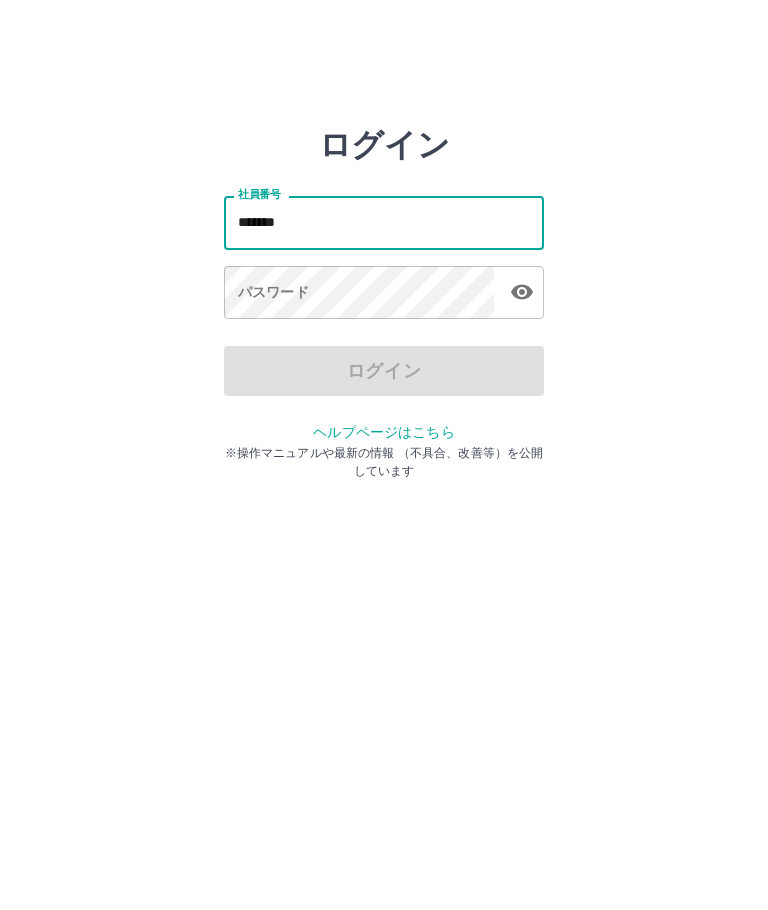 type on "*******" 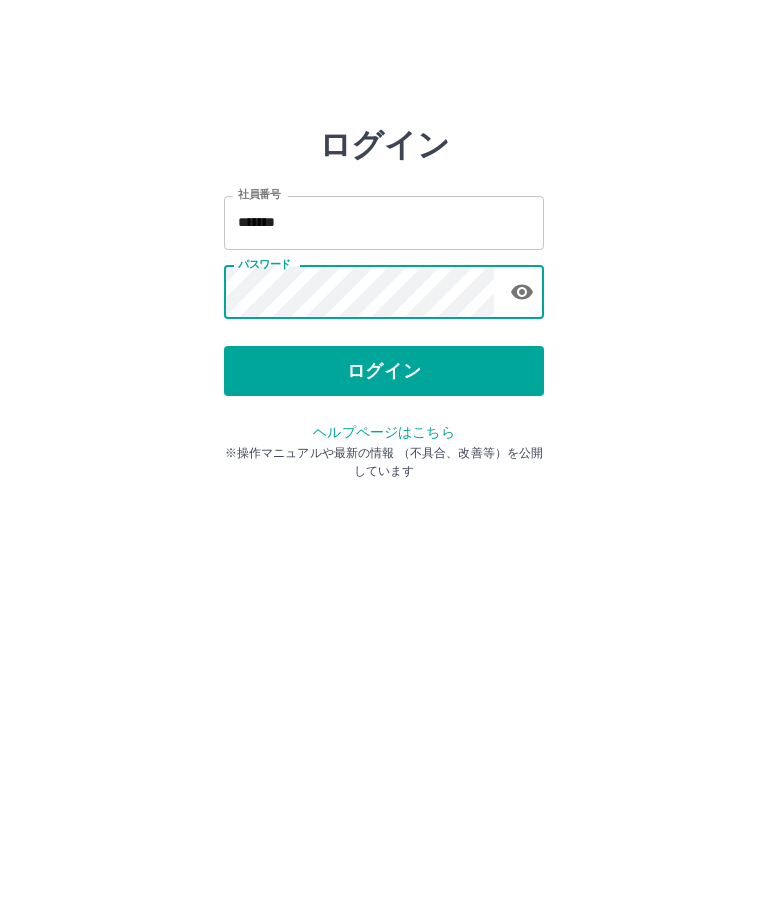 click on "ログイン" at bounding box center [384, 371] 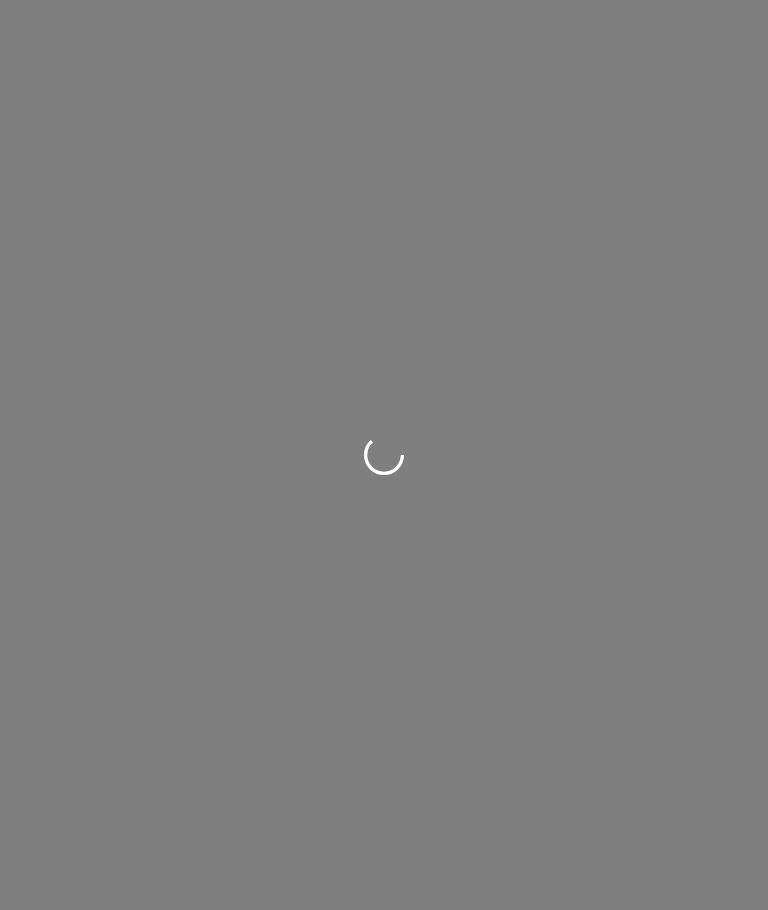 scroll, scrollTop: 0, scrollLeft: 0, axis: both 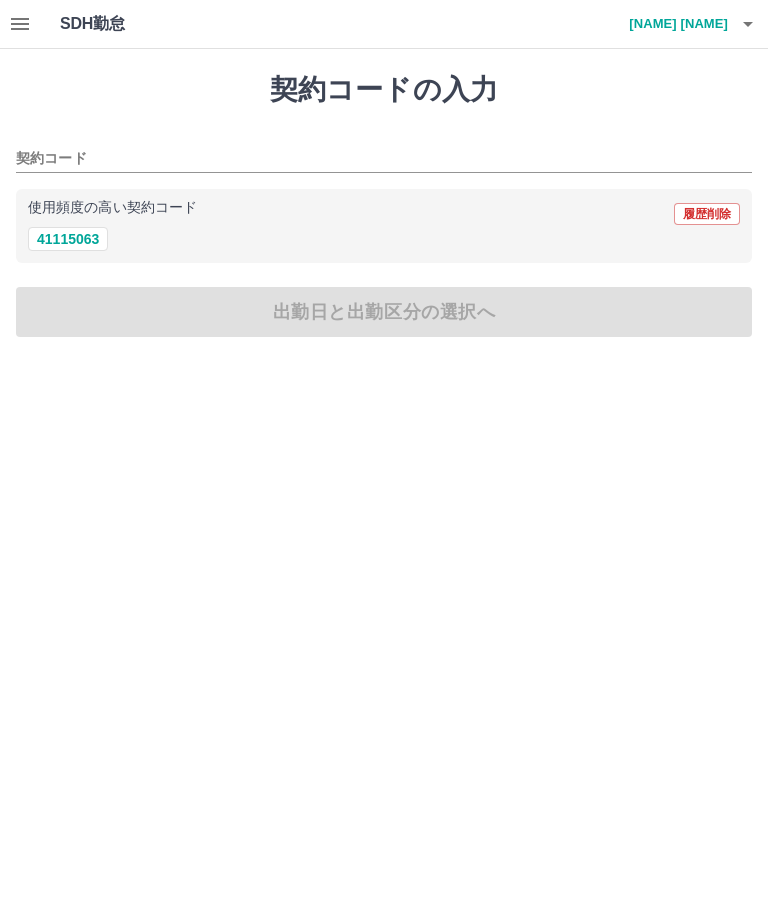 click on "41115063" at bounding box center [68, 239] 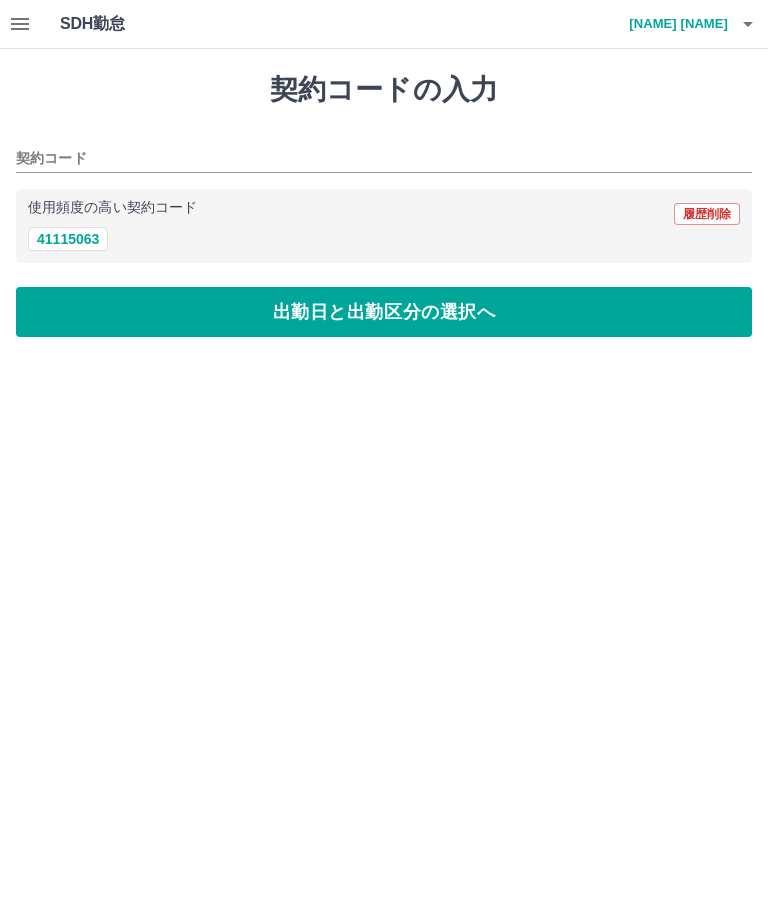 type on "********" 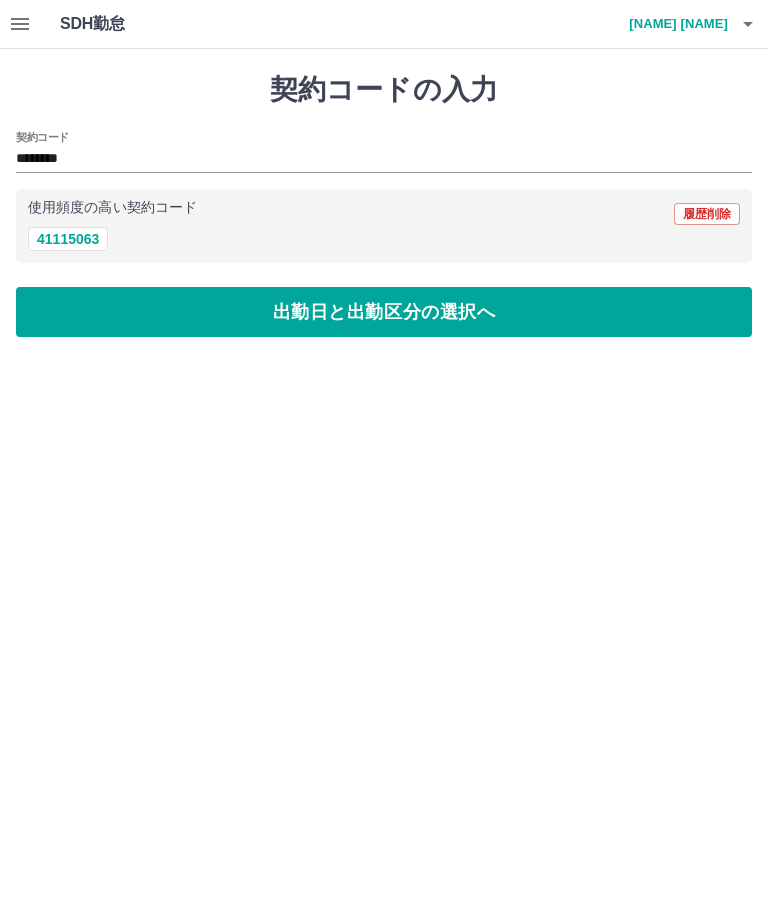 click on "出勤日と出勤区分の選択へ" at bounding box center [384, 312] 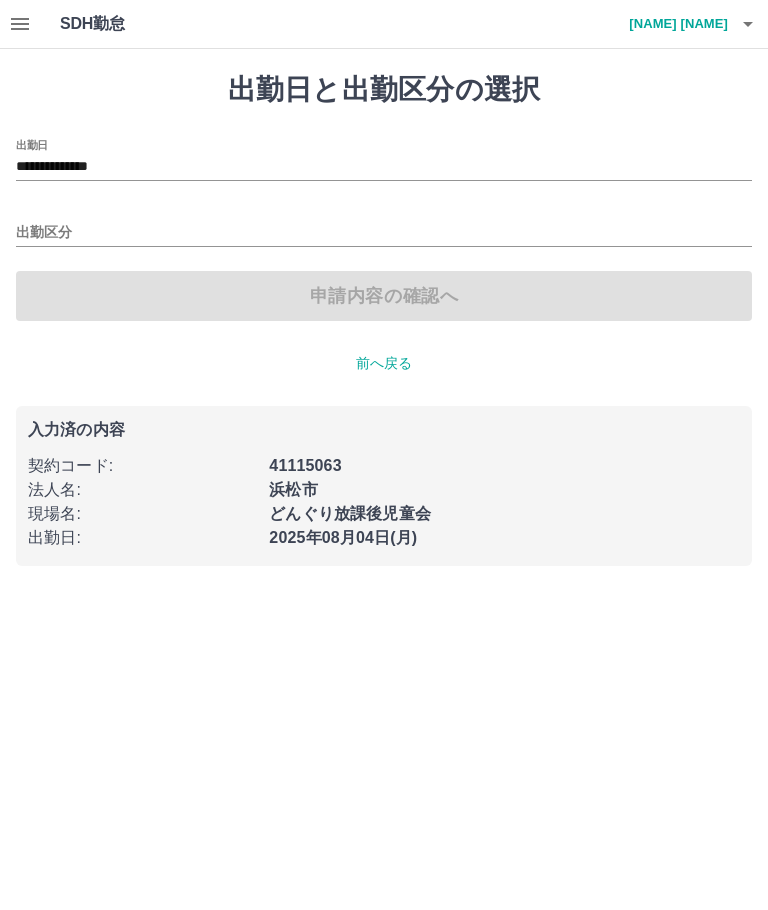 click on "出勤区分" at bounding box center [384, 226] 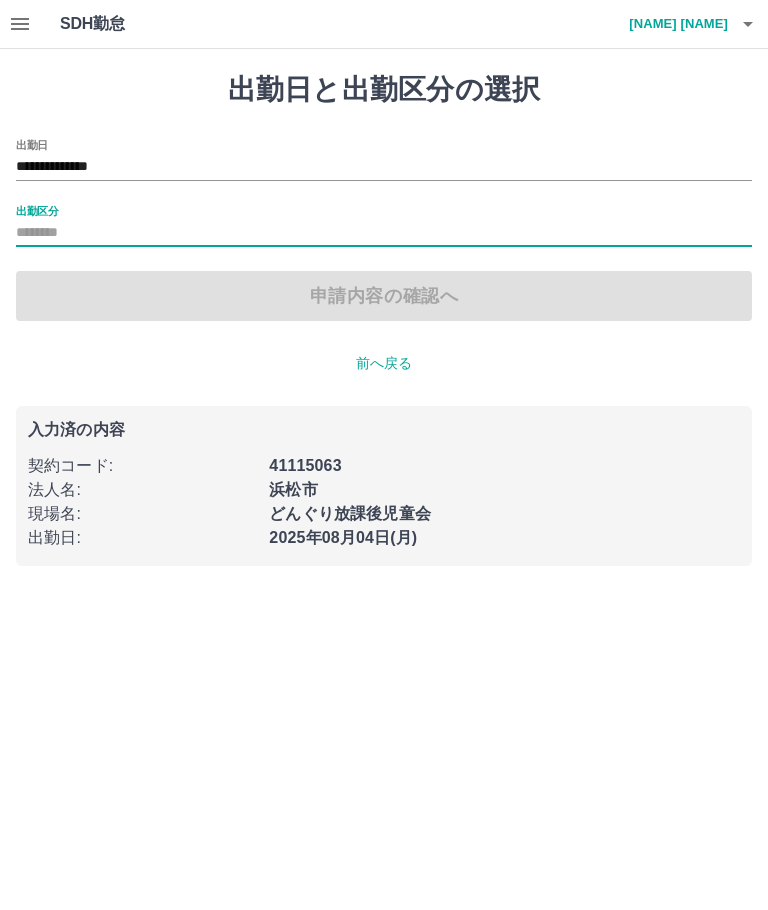 click on "出勤区分" at bounding box center [37, 210] 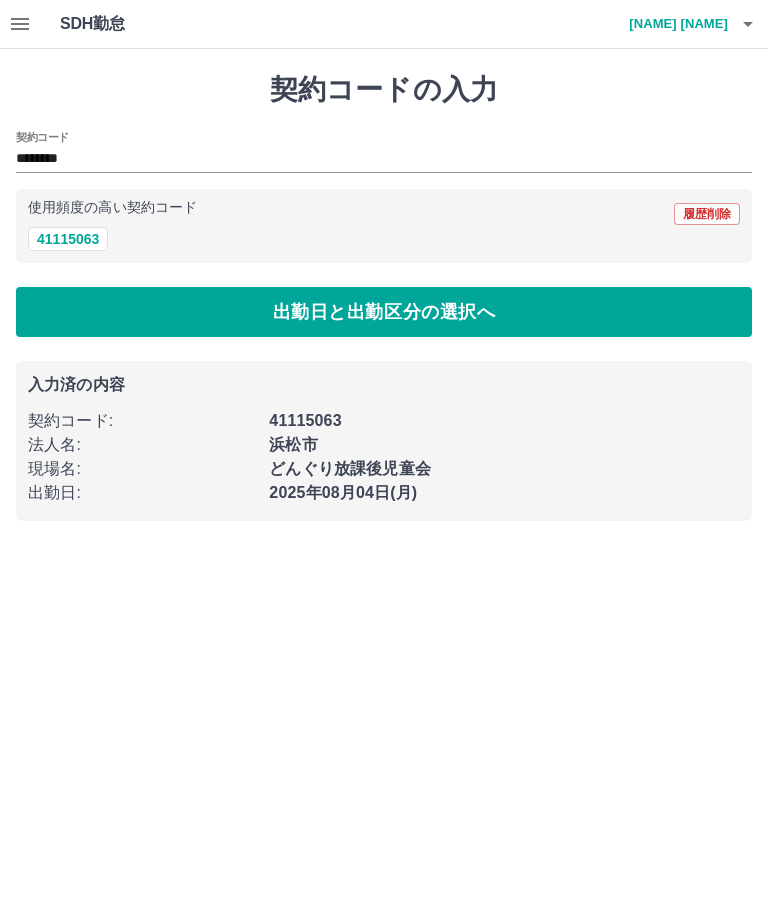 click on "41115063" at bounding box center (68, 239) 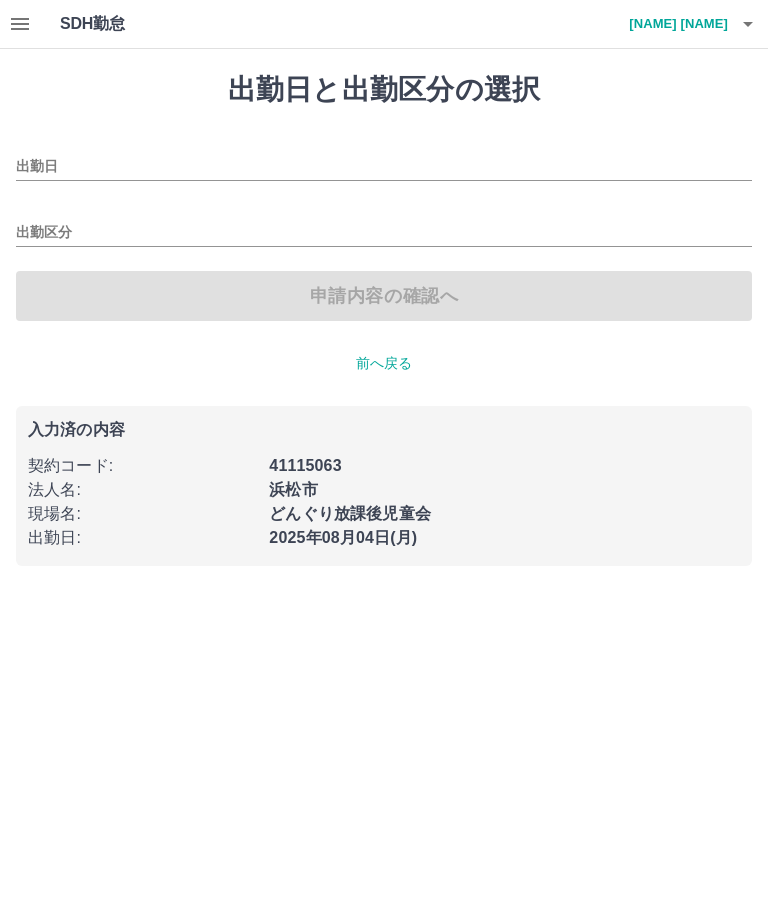 type on "**********" 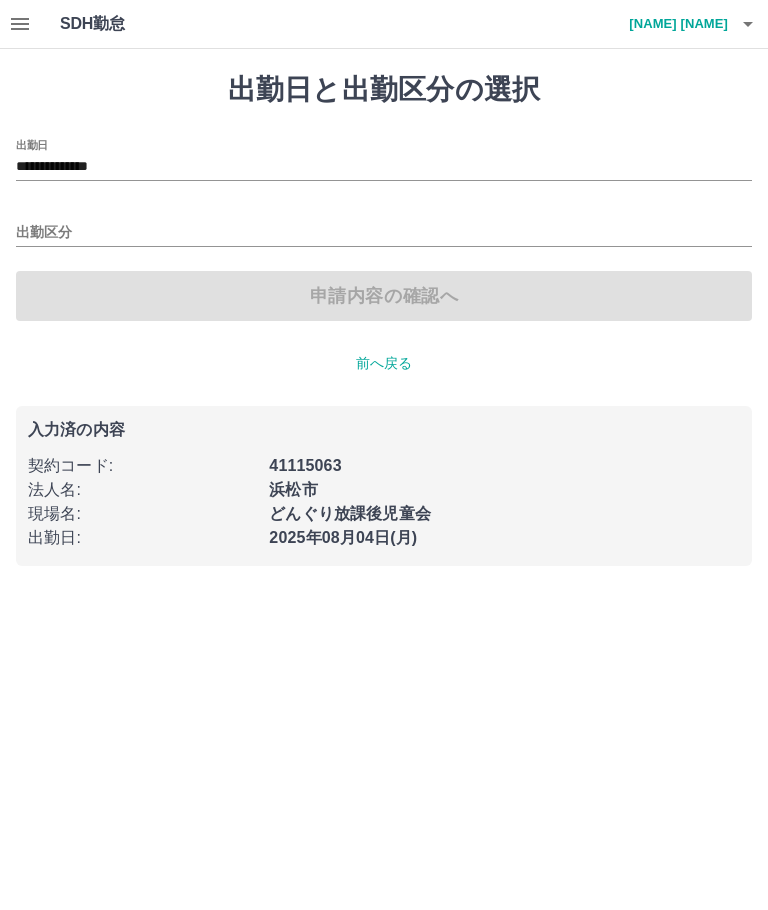click on "出勤区分" at bounding box center (384, 233) 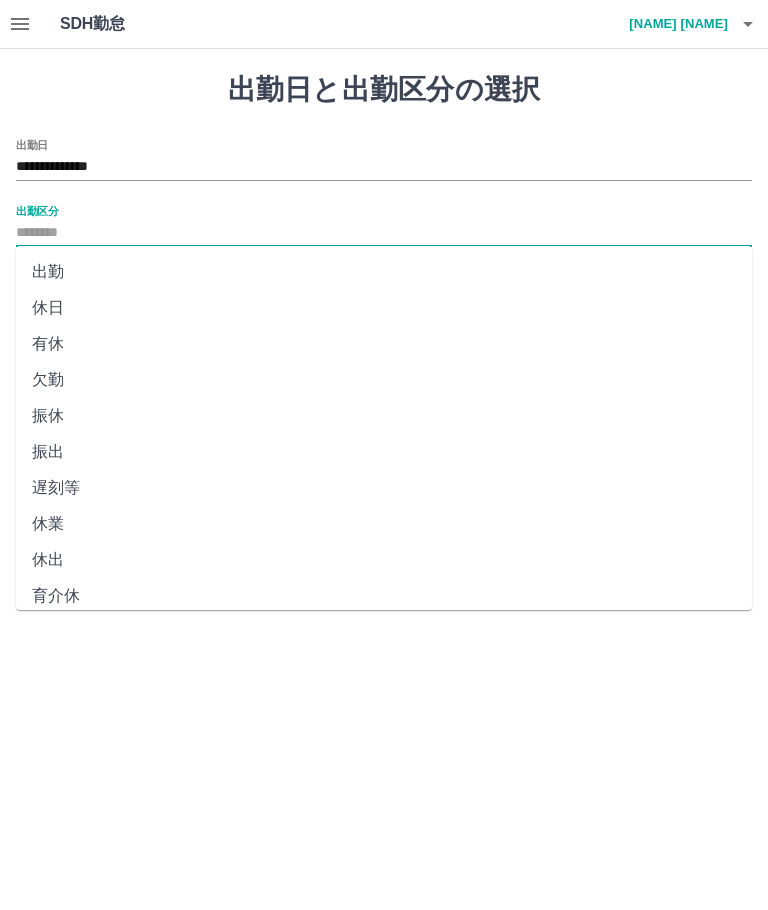 click on "出勤" at bounding box center (384, 272) 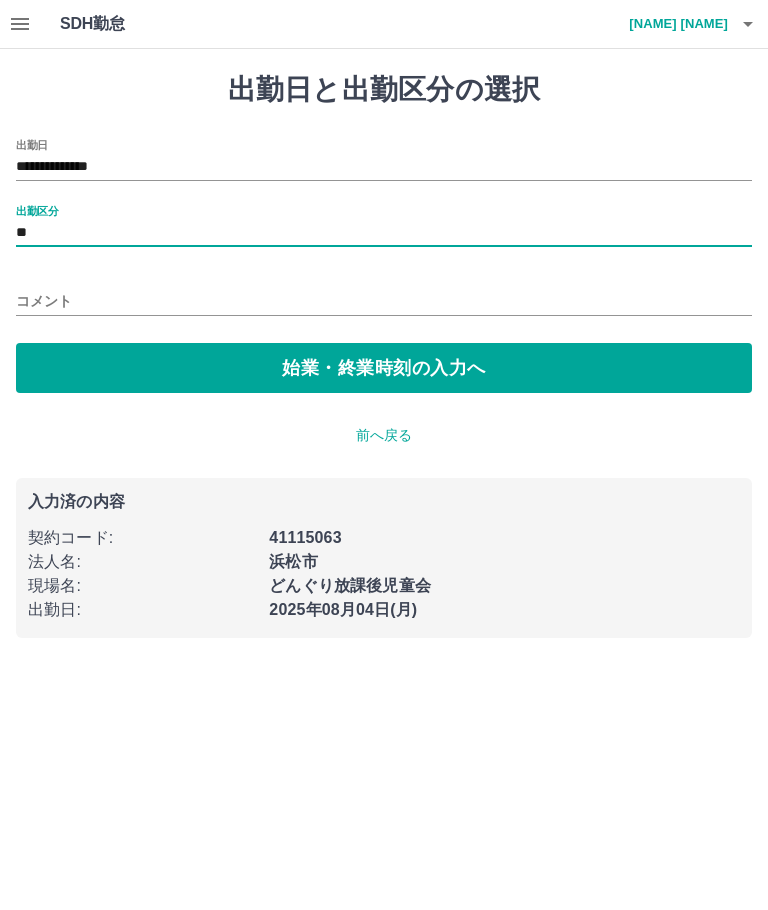 click on "始業・終業時刻の入力へ" at bounding box center (384, 368) 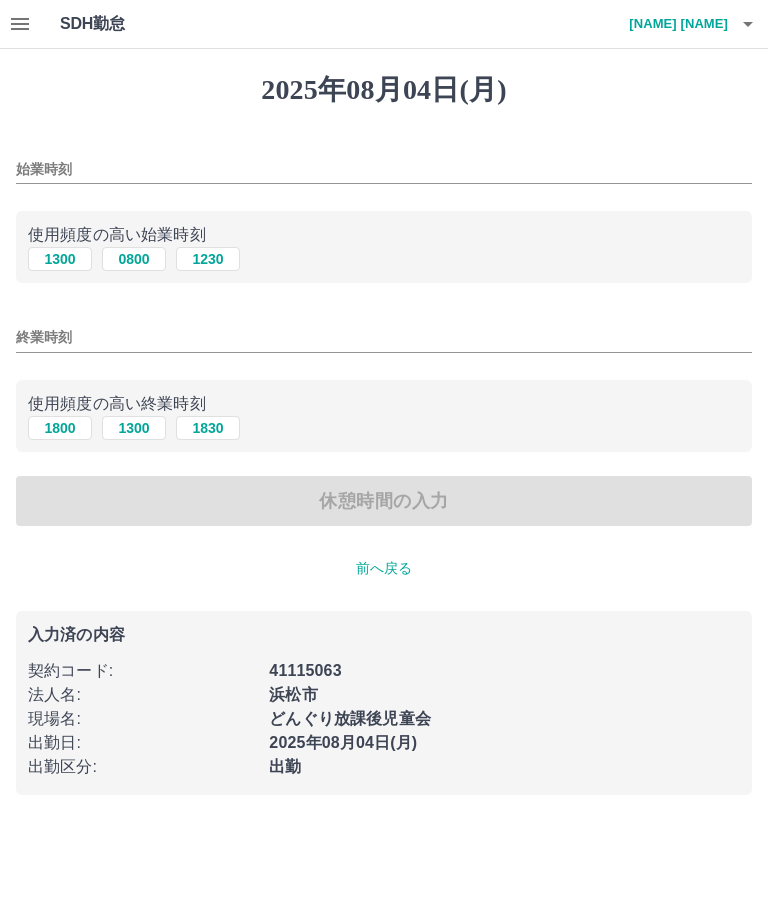 click on "1300" at bounding box center (60, 259) 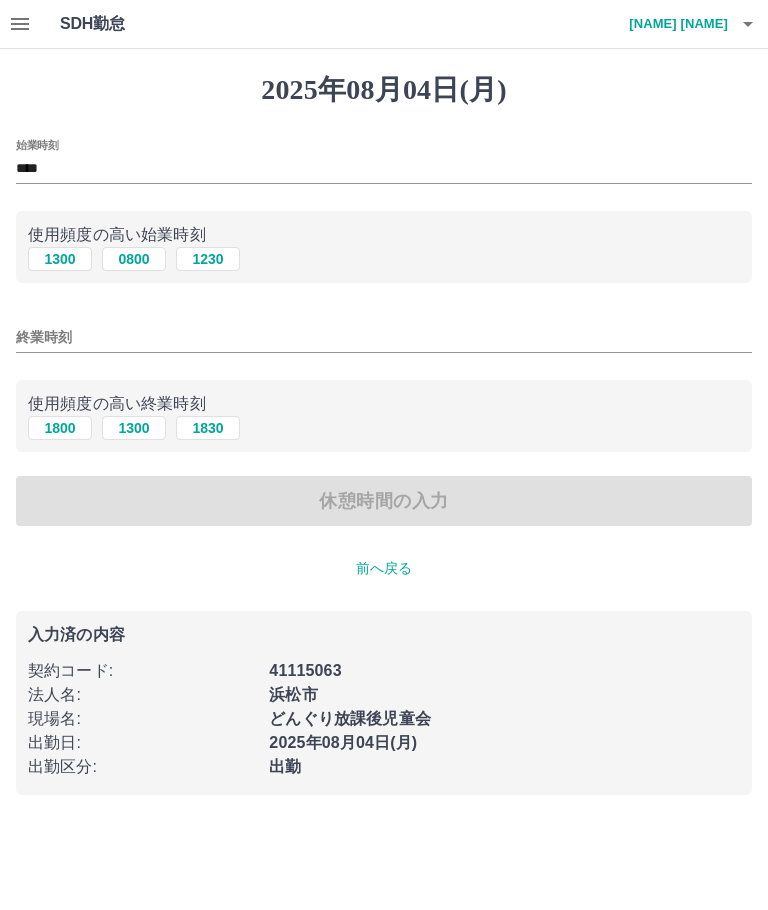 click on "1800" at bounding box center (60, 428) 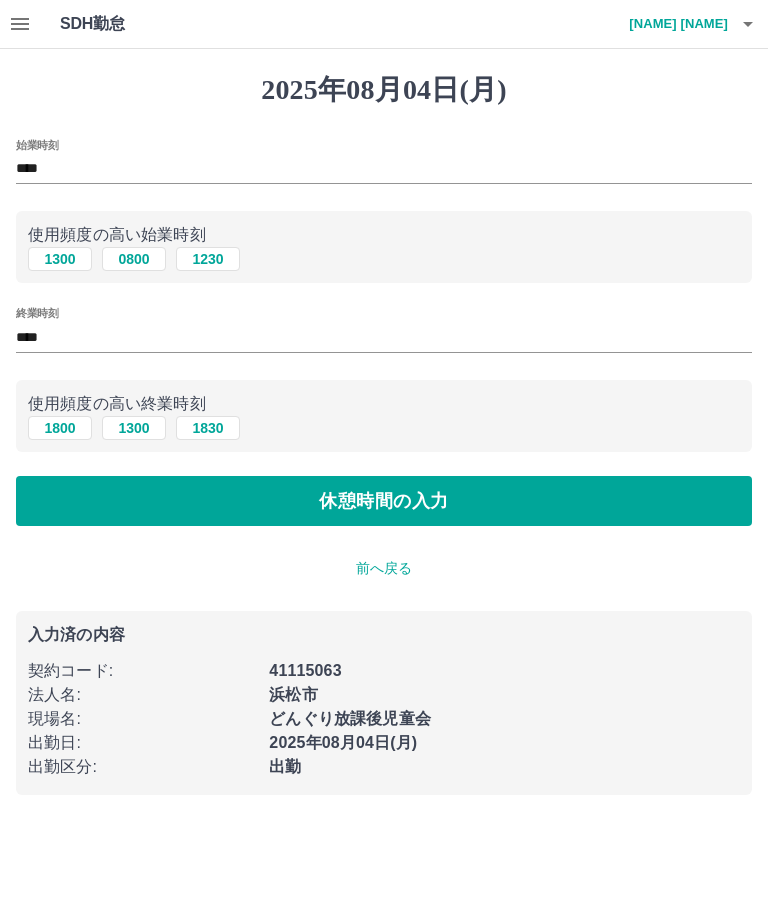 click on "休憩時間の入力" at bounding box center [384, 501] 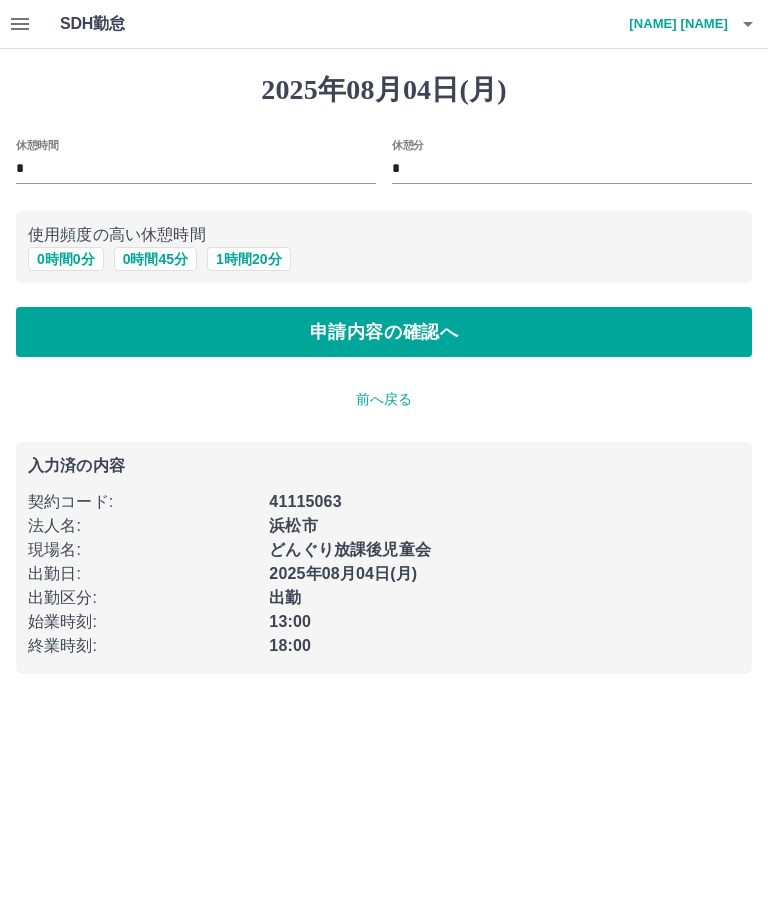 click on "申請内容の確認へ" at bounding box center [384, 332] 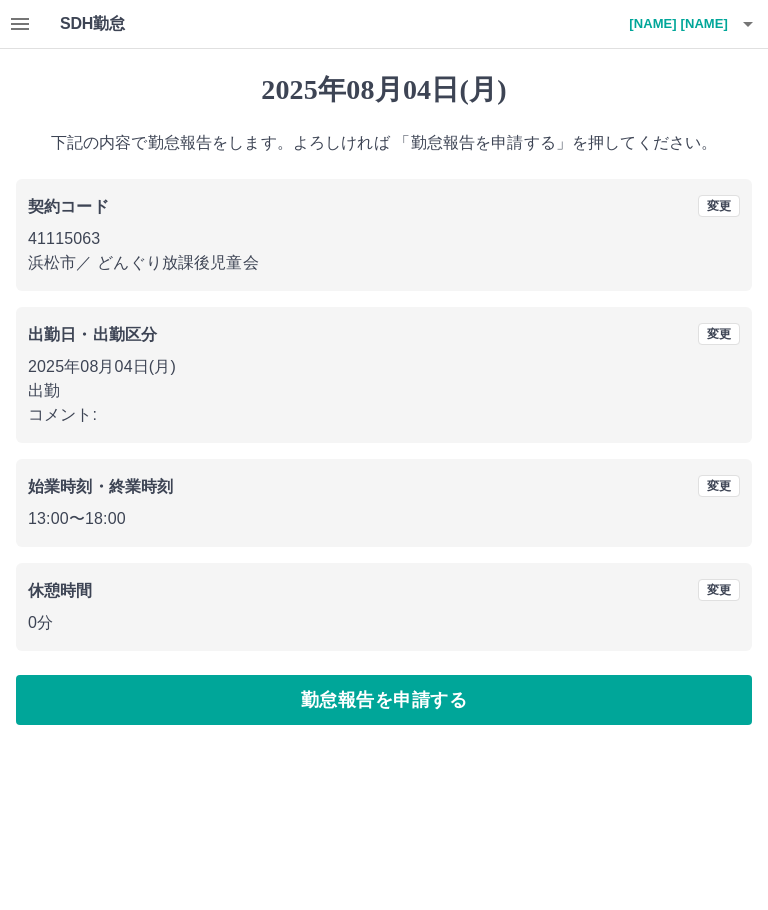 click on "勤怠報告を申請する" at bounding box center (384, 700) 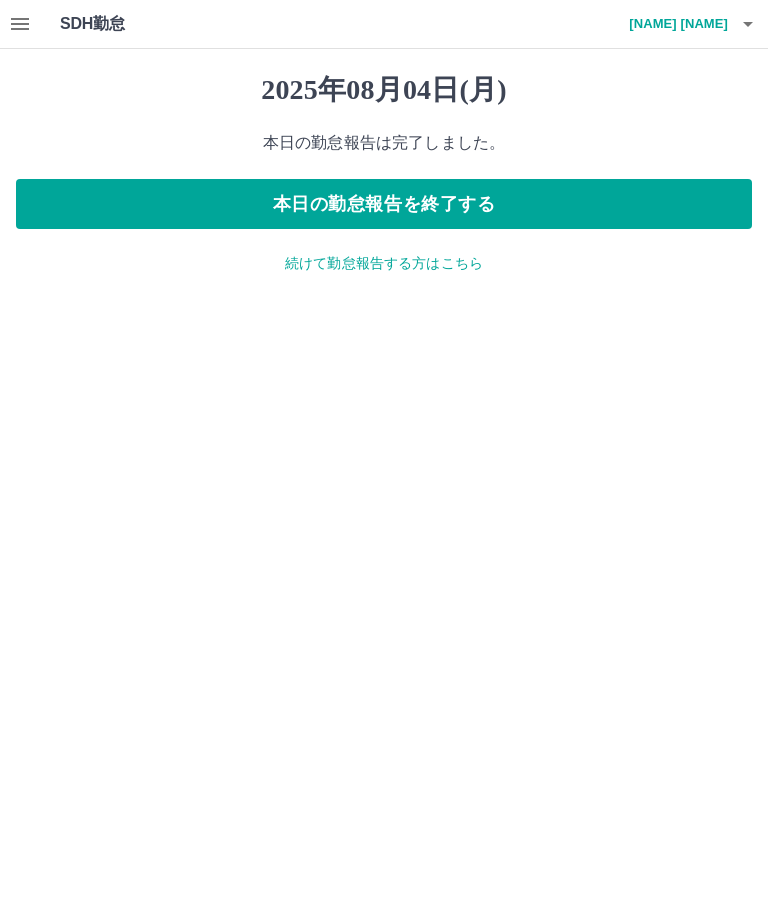 click on "本日の勤怠報告を終了する" at bounding box center [384, 204] 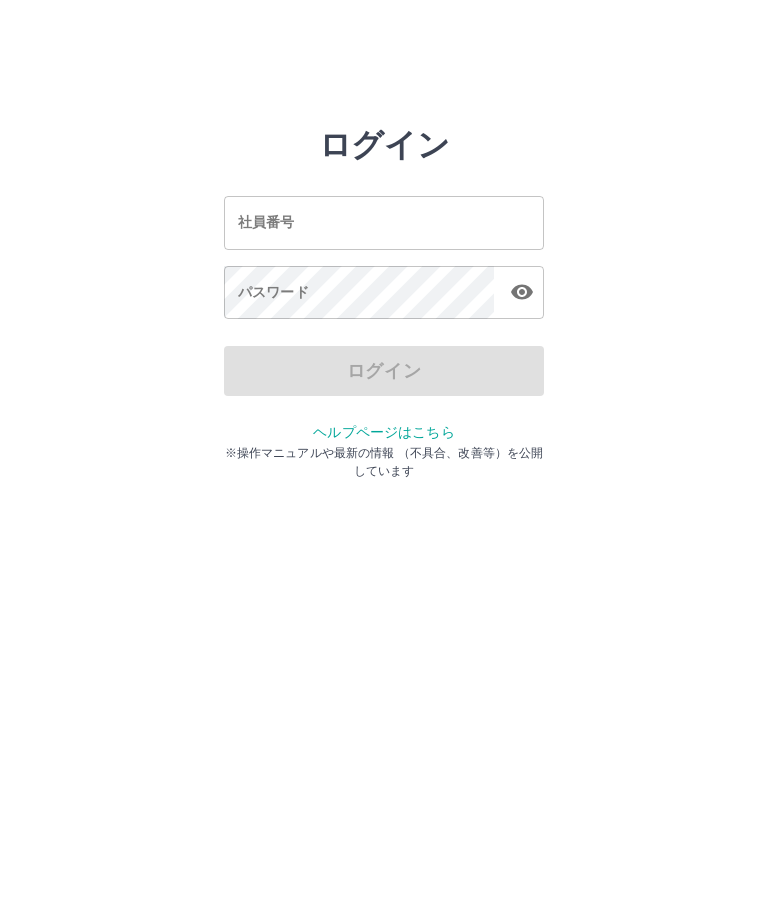 scroll, scrollTop: 0, scrollLeft: 0, axis: both 